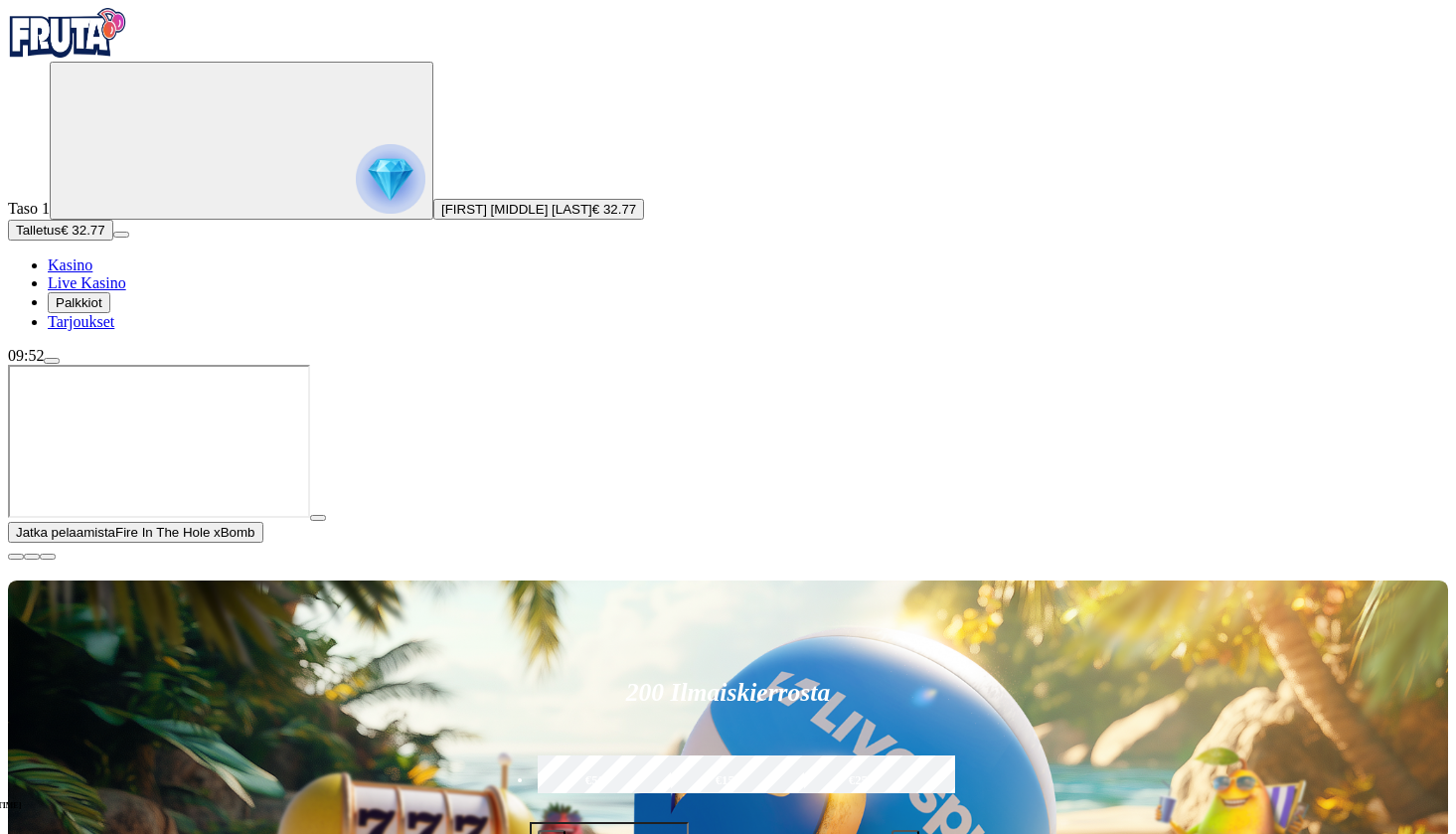 scroll, scrollTop: 0, scrollLeft: 0, axis: both 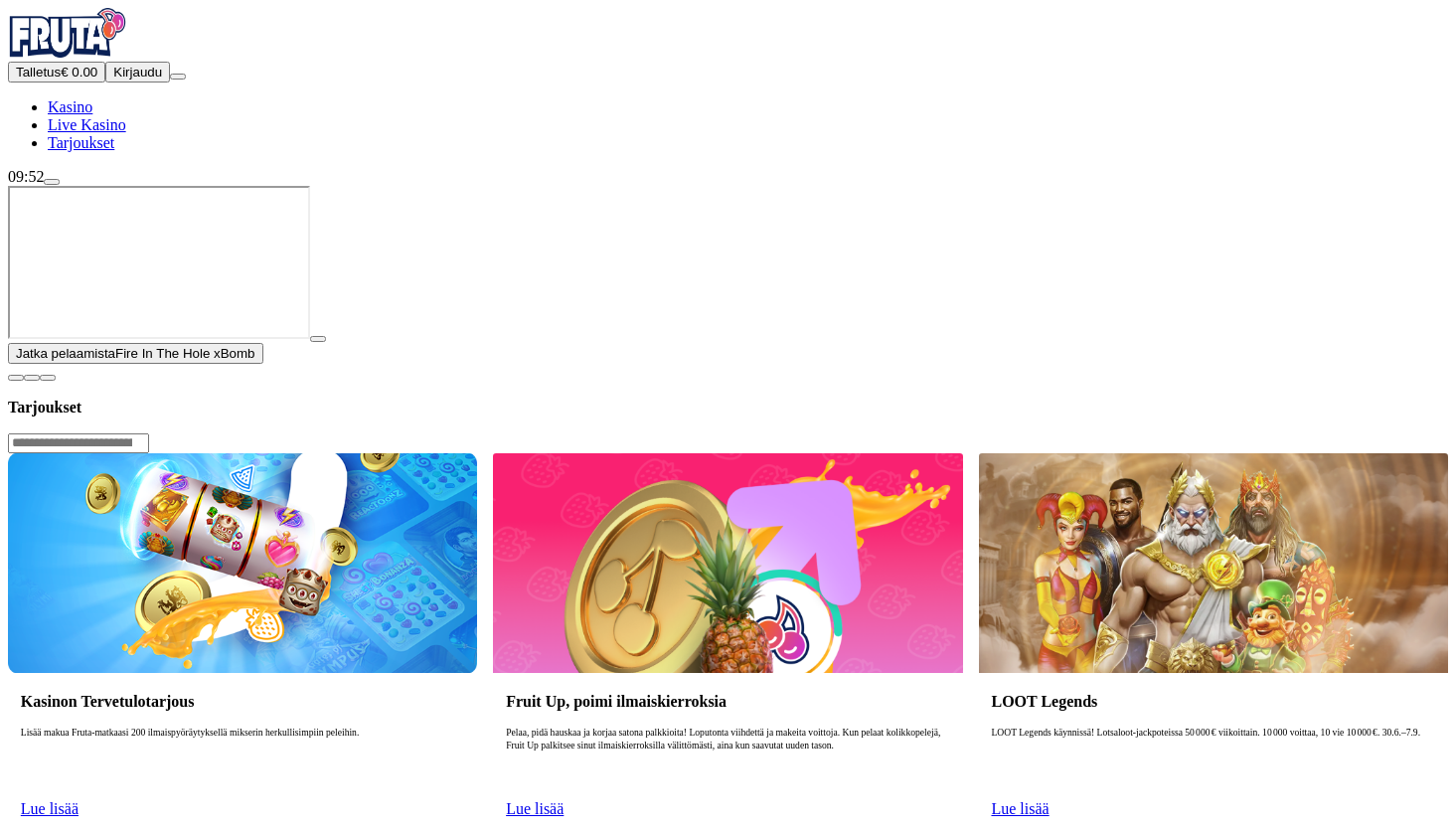click on "Kirjaudu" at bounding box center [137, 72] 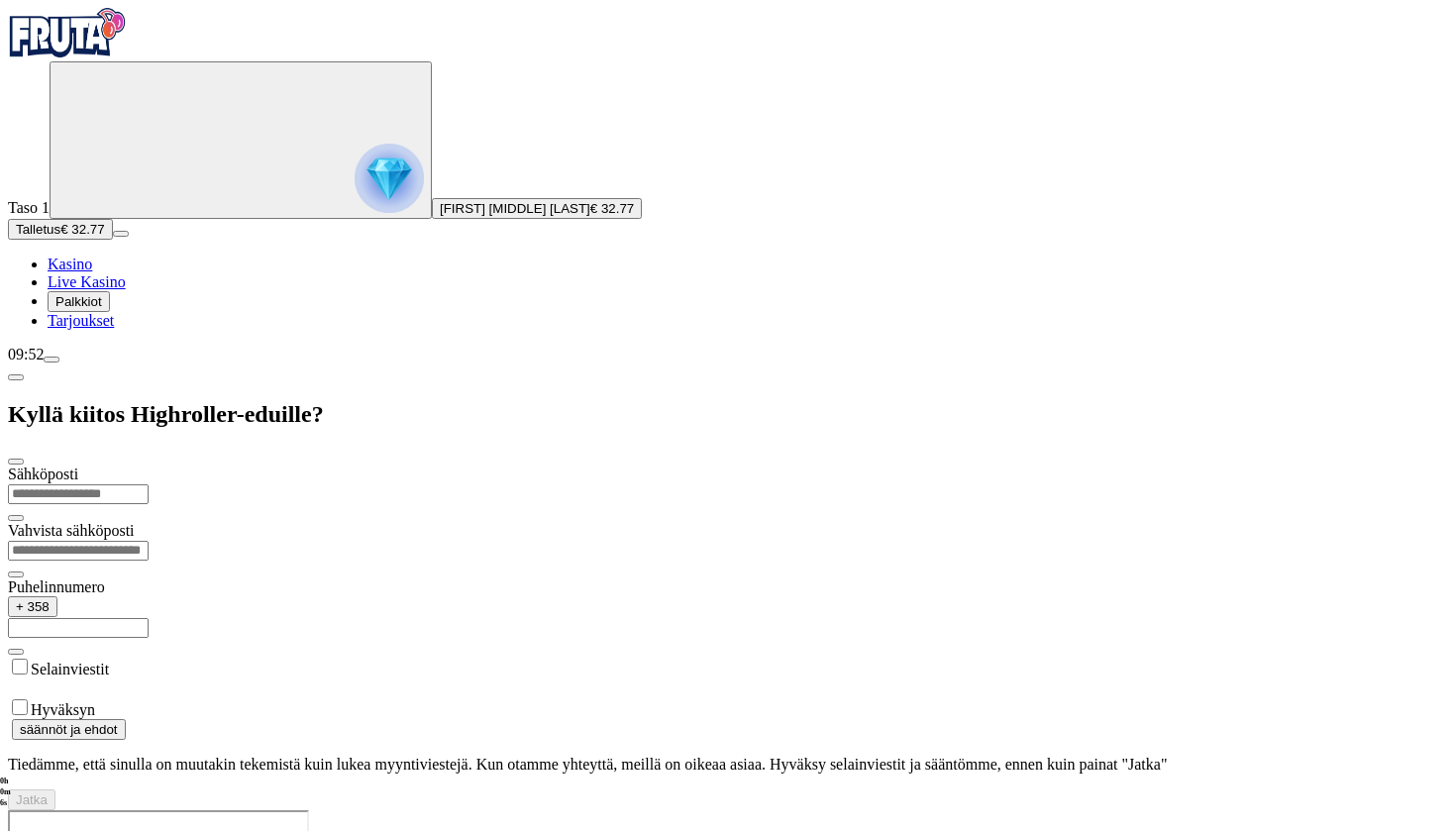 click at bounding box center (728, 810) 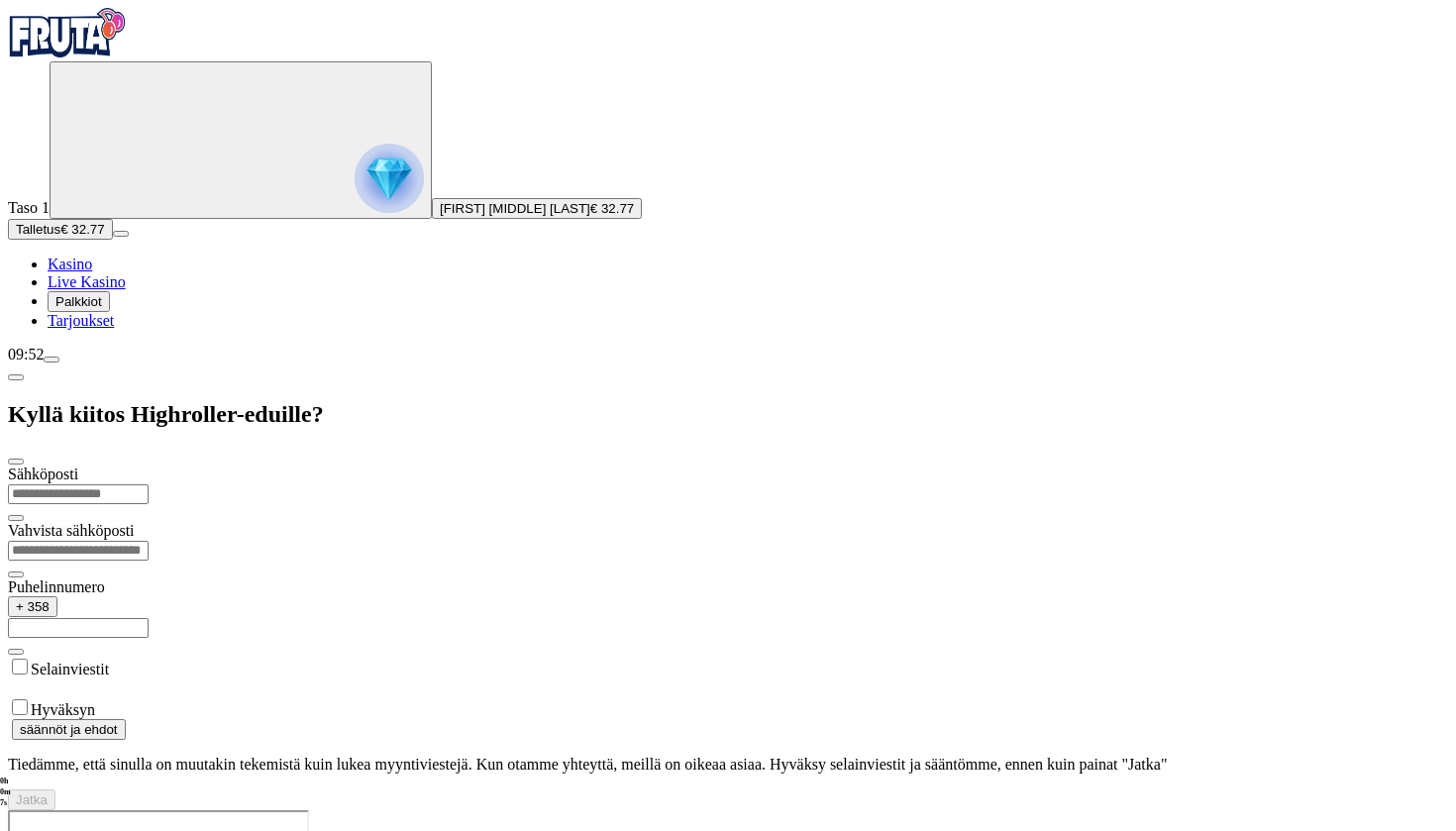 click on "Kasino" at bounding box center (69, 263) 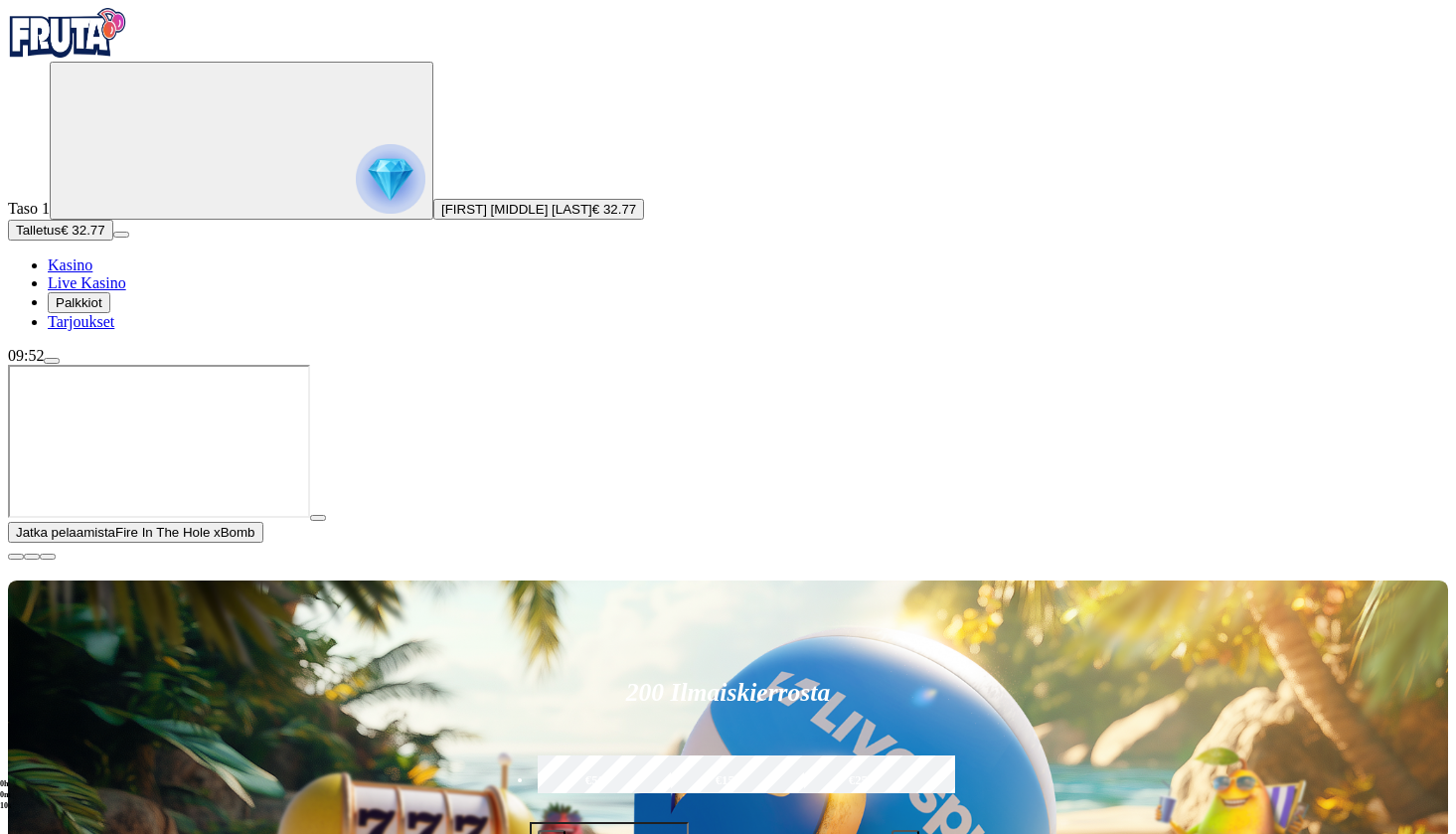 click on "Tarjoukset" at bounding box center [81, 321] 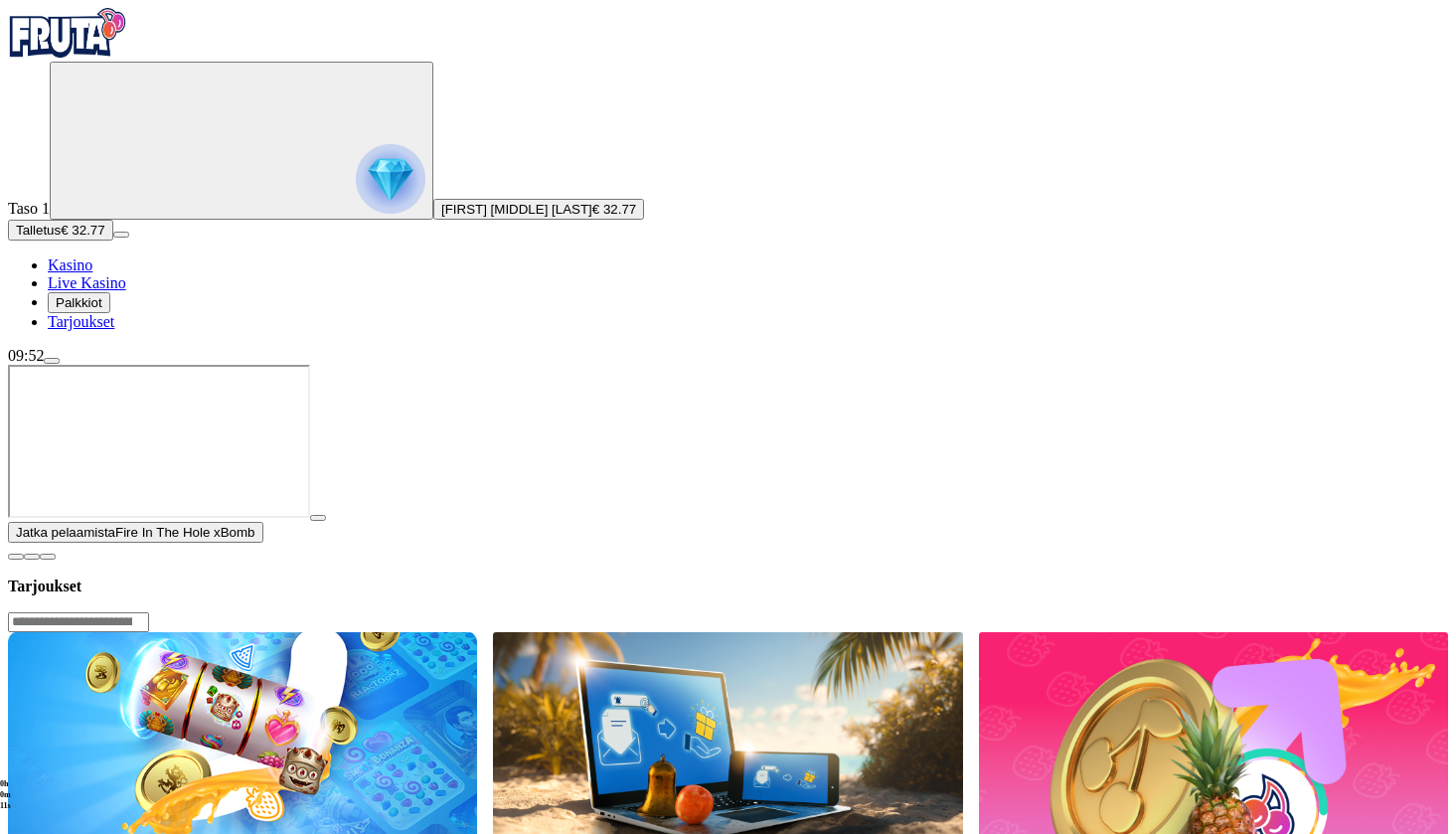 click on "Lue lisää" at bounding box center (50, 987) 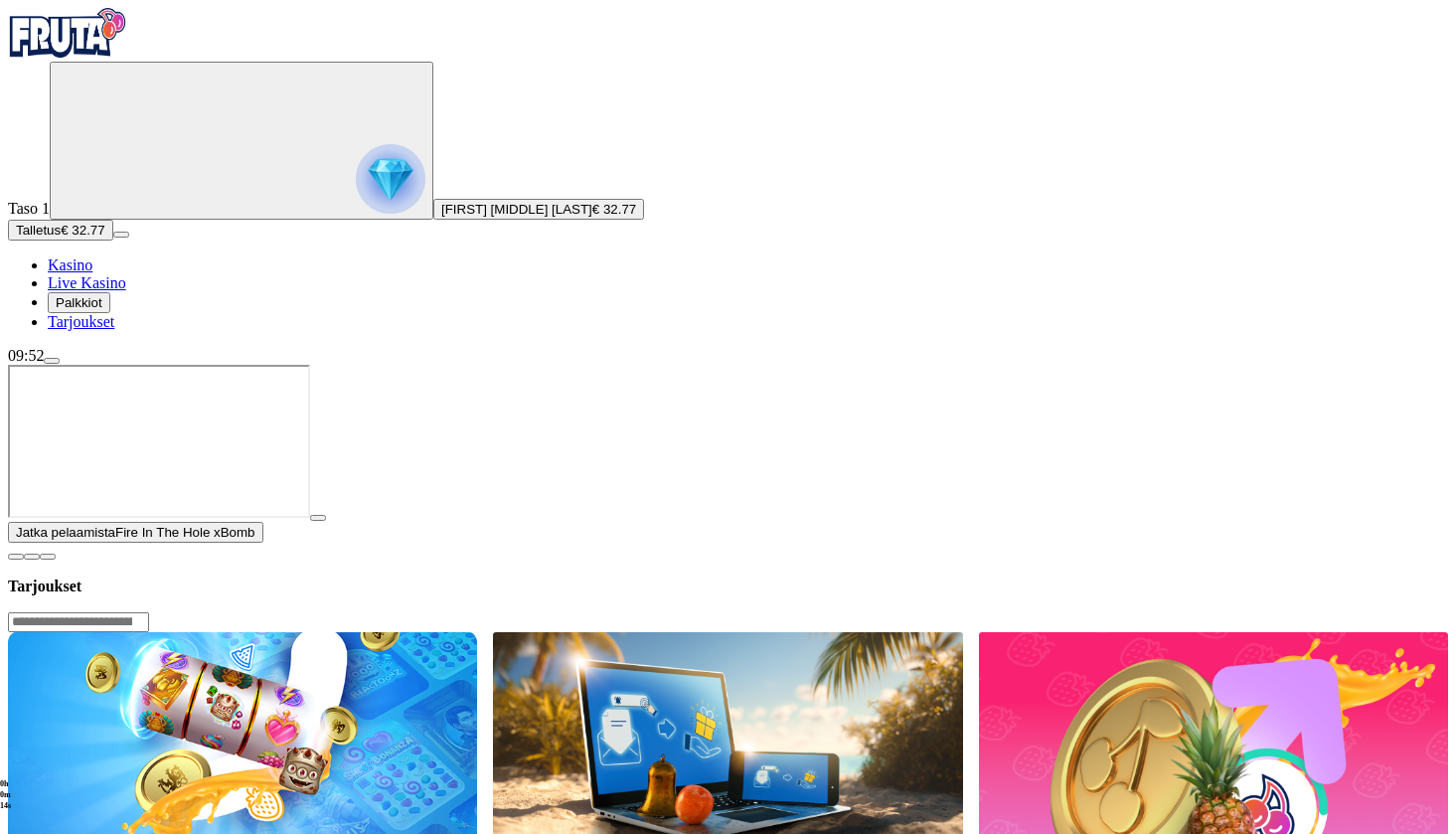 click on "Lue lisää" at bounding box center (50, 987) 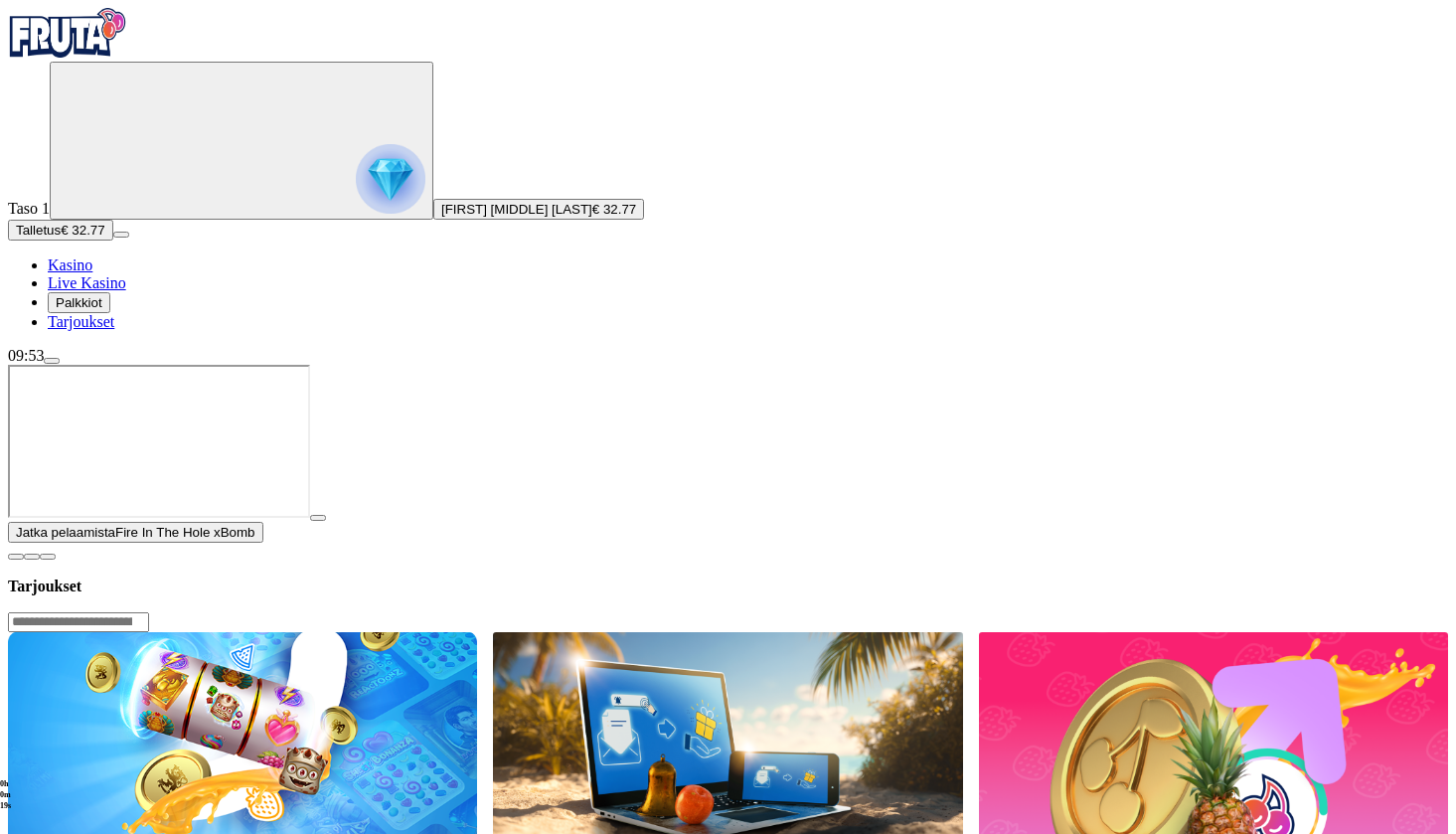 click at bounding box center [16, 557] 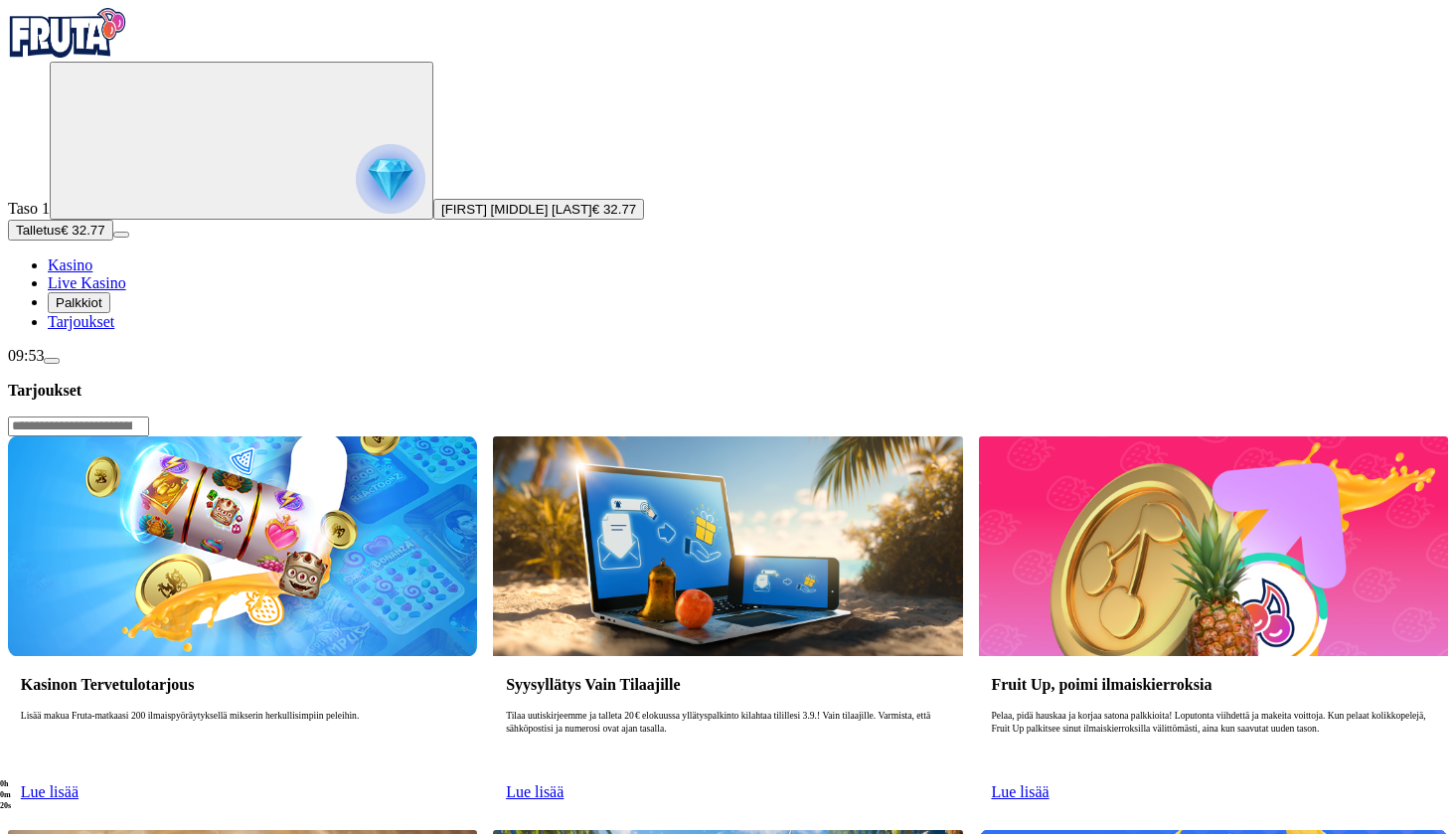 click on "Lue lisää" at bounding box center (50, 791) 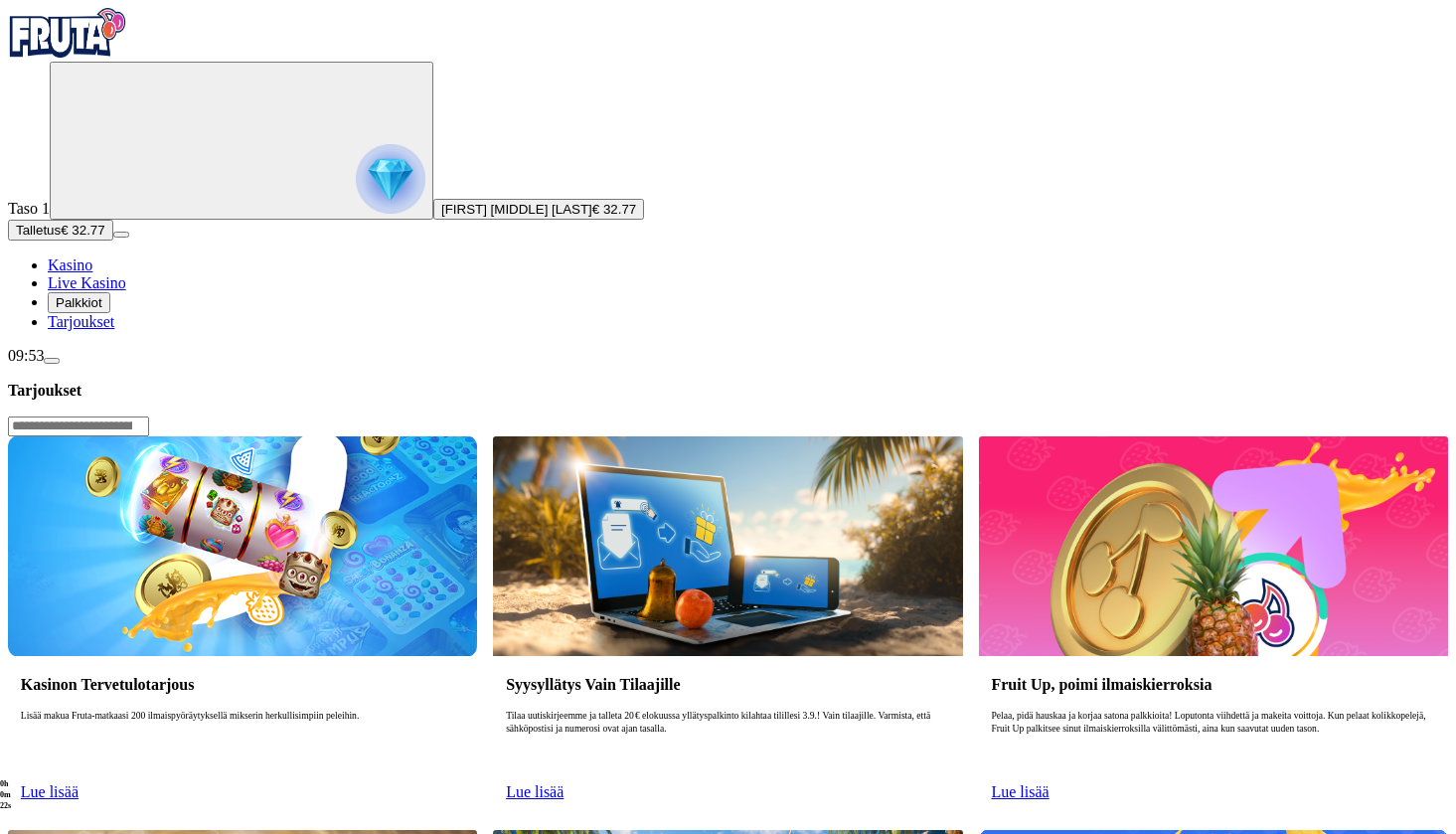 click on "Lue lisää" at bounding box center [535, 791] 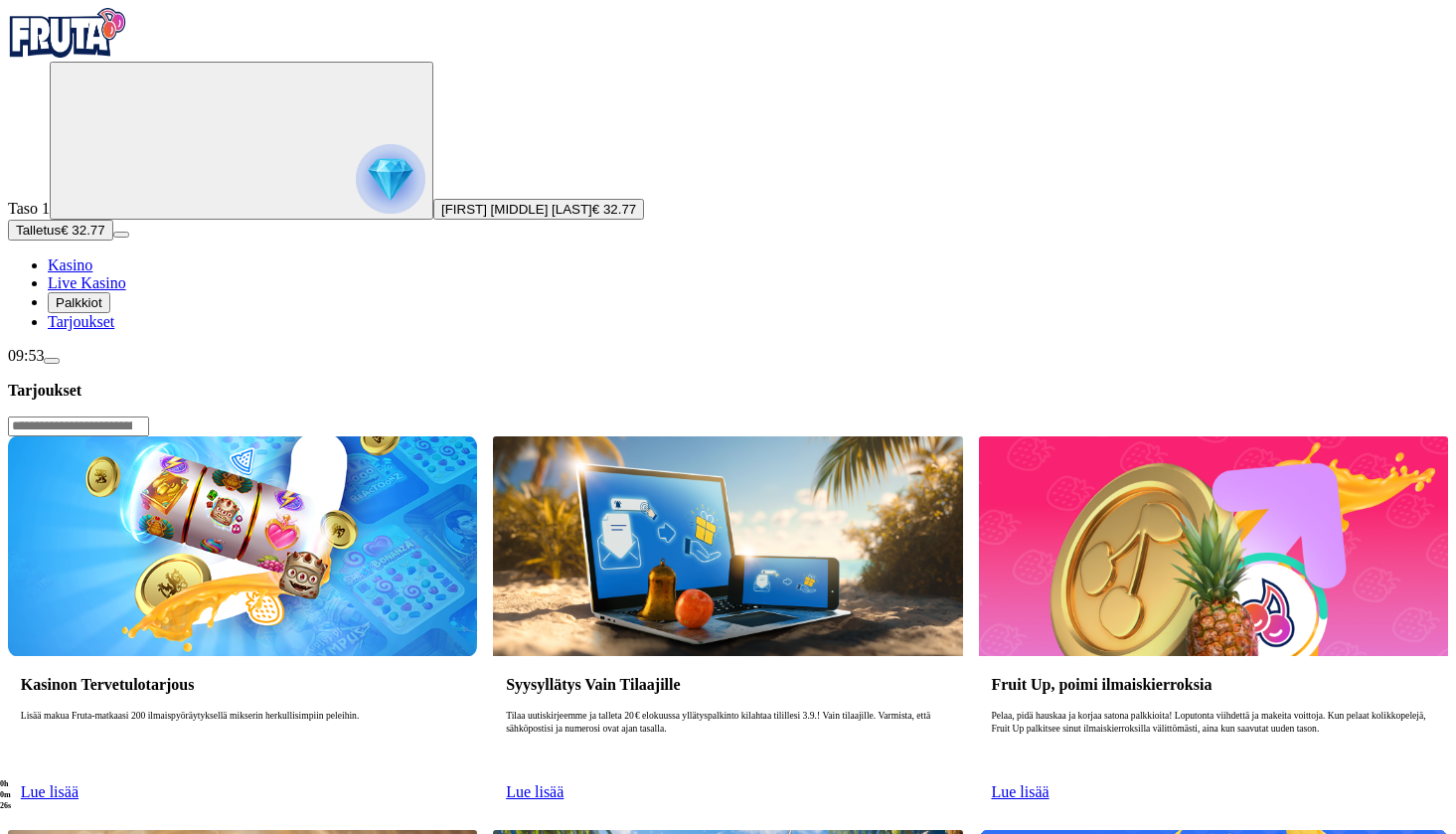 click on "Lue lisää" at bounding box center [50, 791] 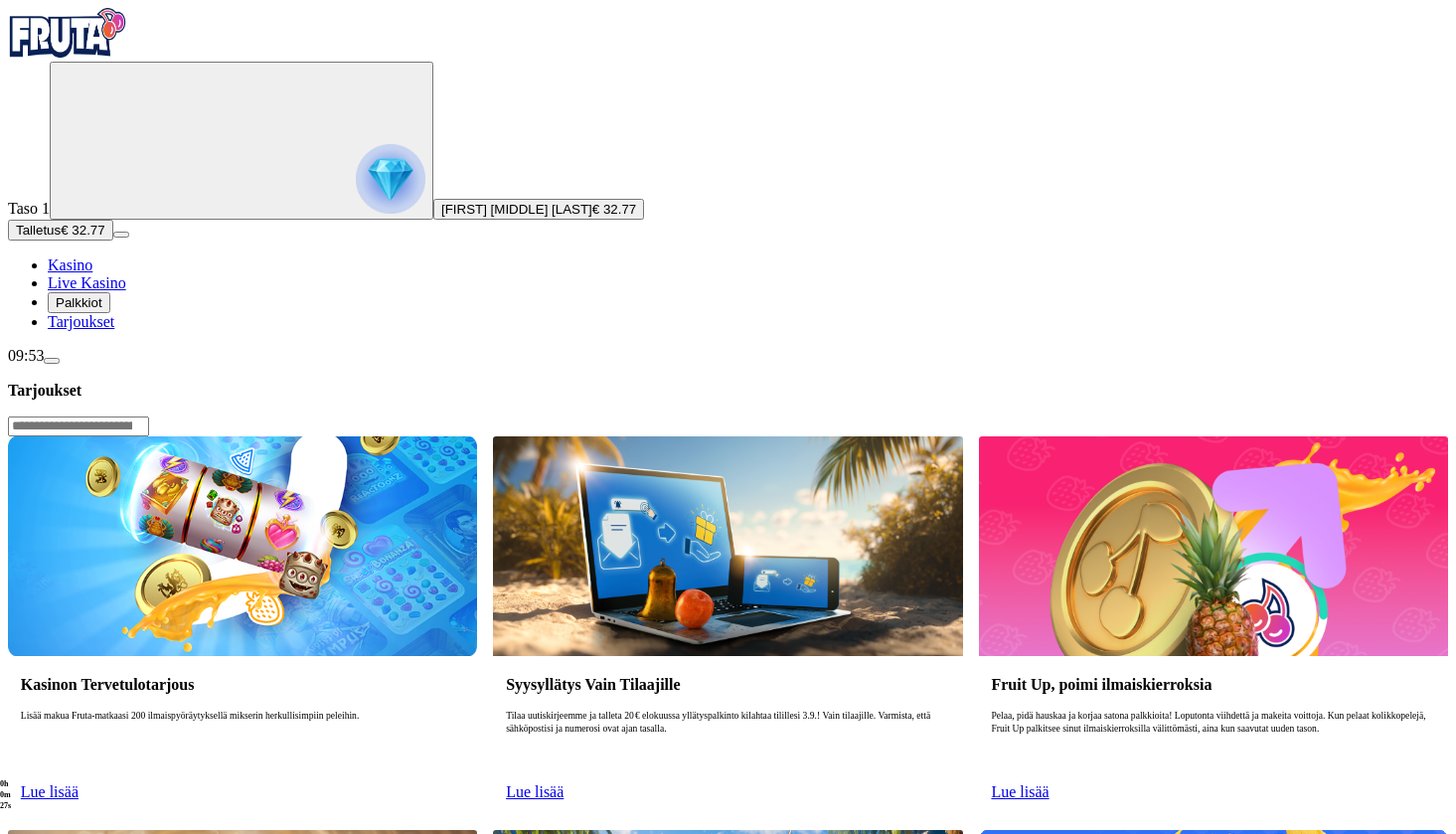 scroll, scrollTop: 0, scrollLeft: 0, axis: both 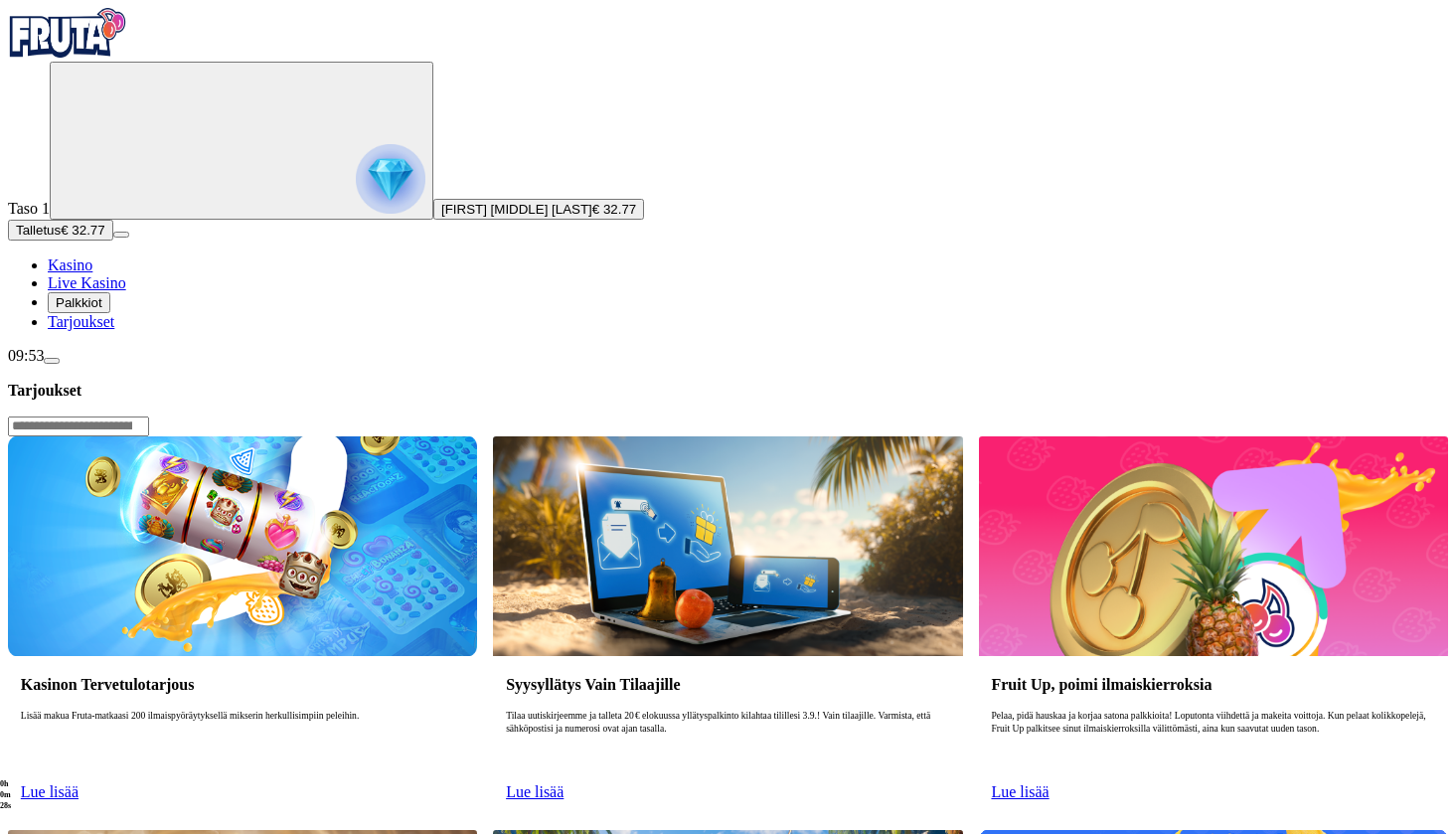 click on "Lue lisää" at bounding box center [50, 791] 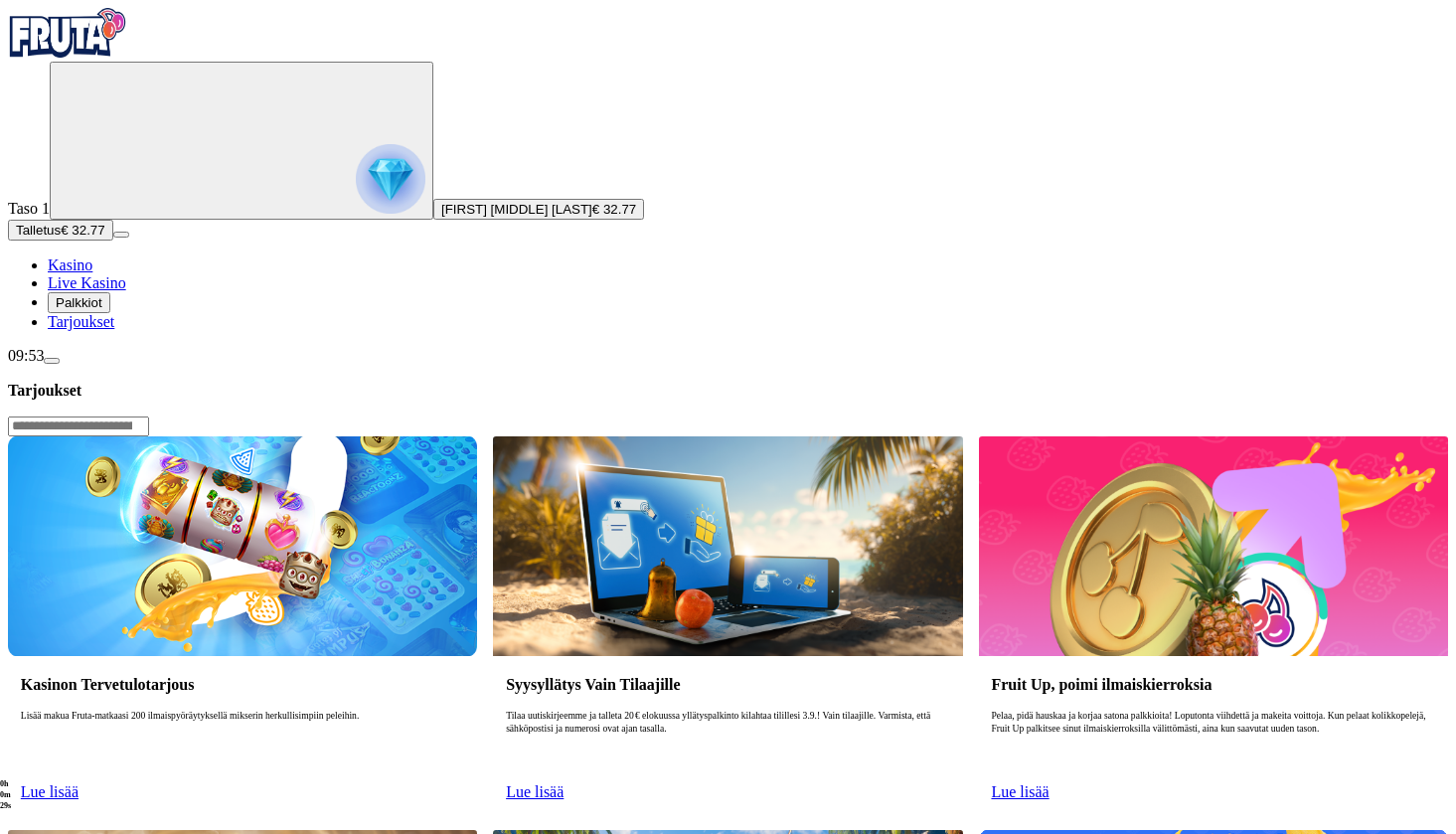 click on "Kasinon Tervetulotarjous" at bounding box center (243, 684) 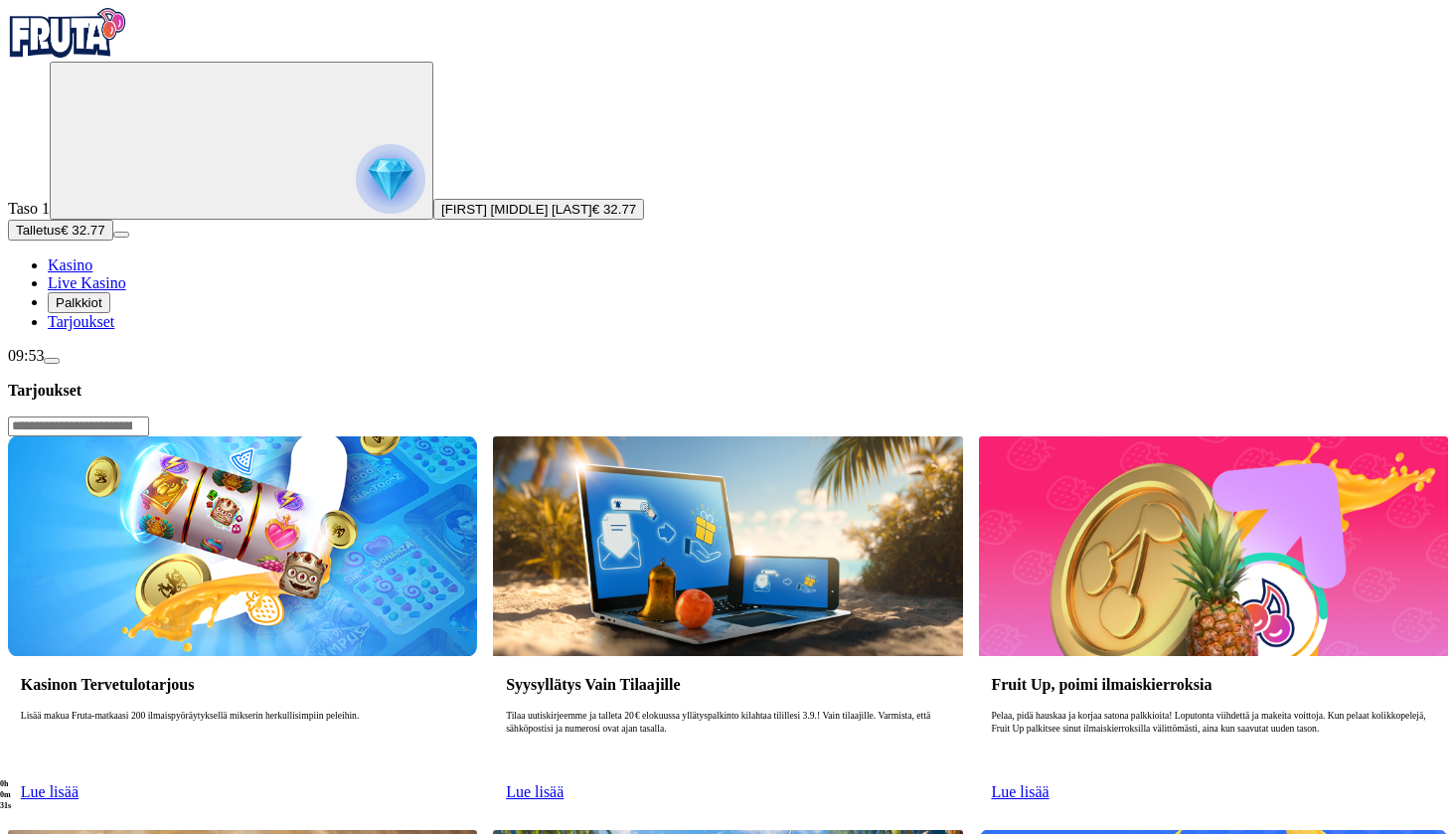 click on "Palkkiot" at bounding box center (79, 302) 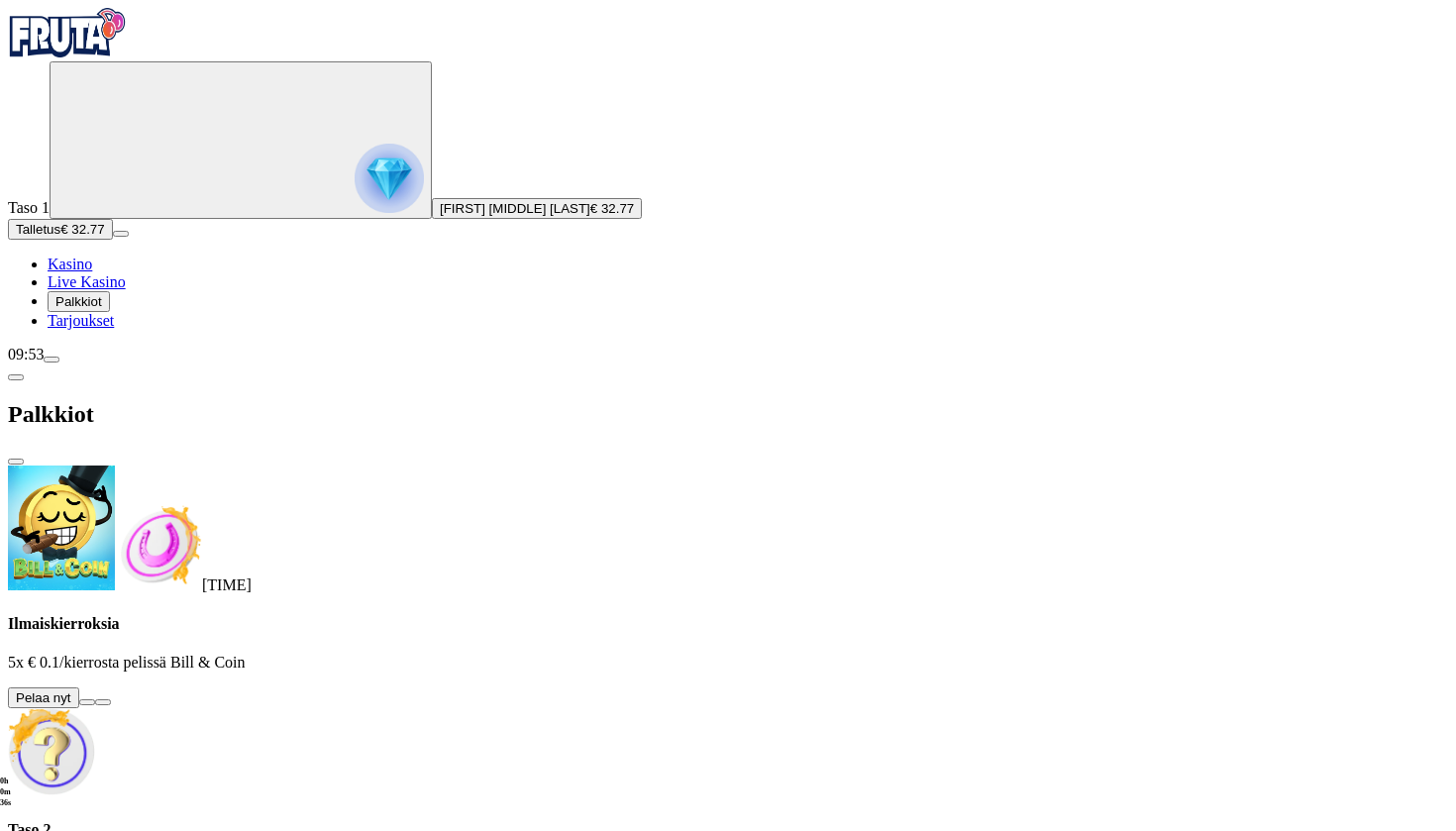 click at bounding box center (16, 462) 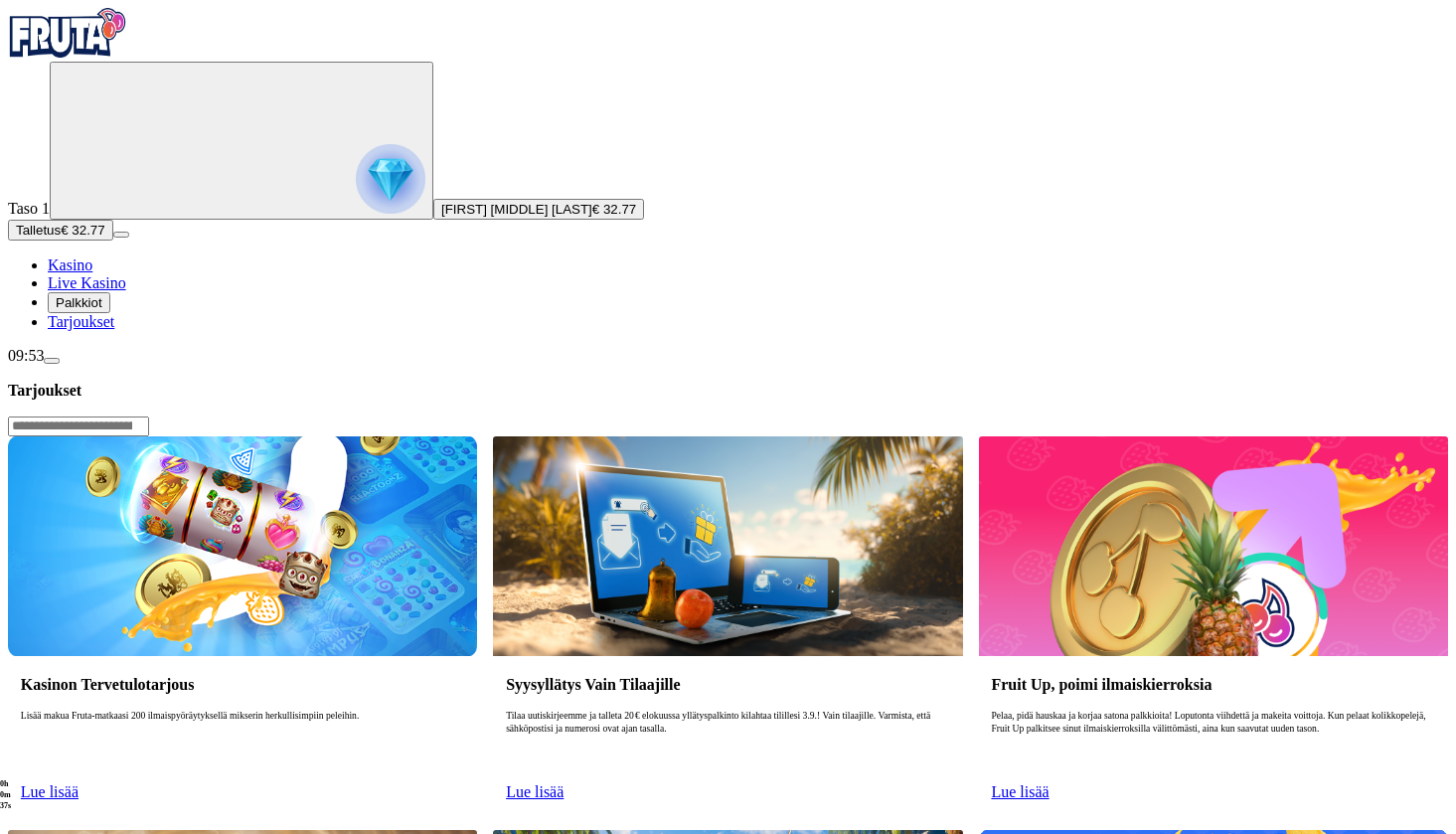 click on "Lue lisää" at bounding box center (50, 791) 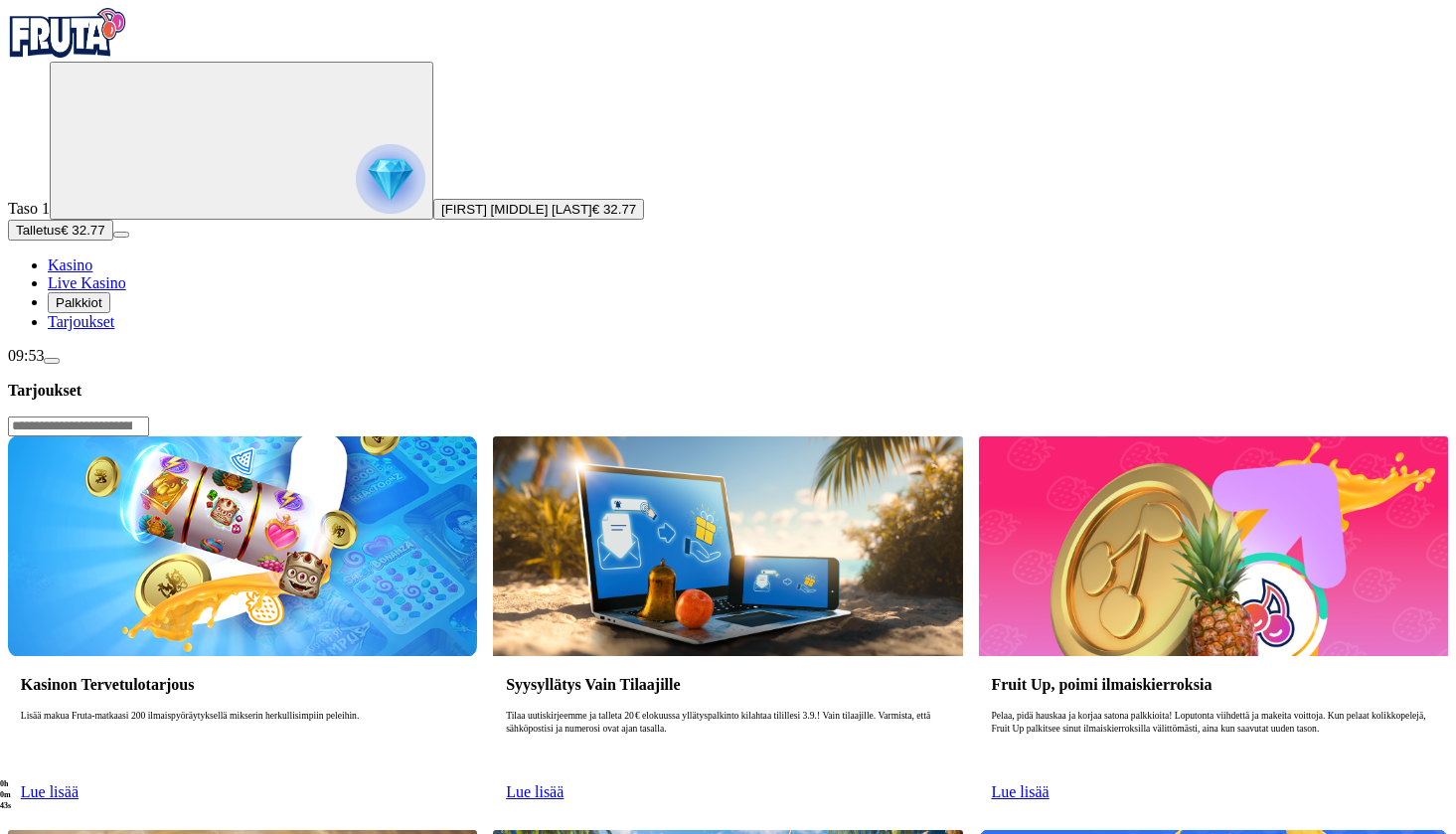click on "Taso   1 Otto Oskari  Mäntylä € 32.77" at bounding box center [728, 140] 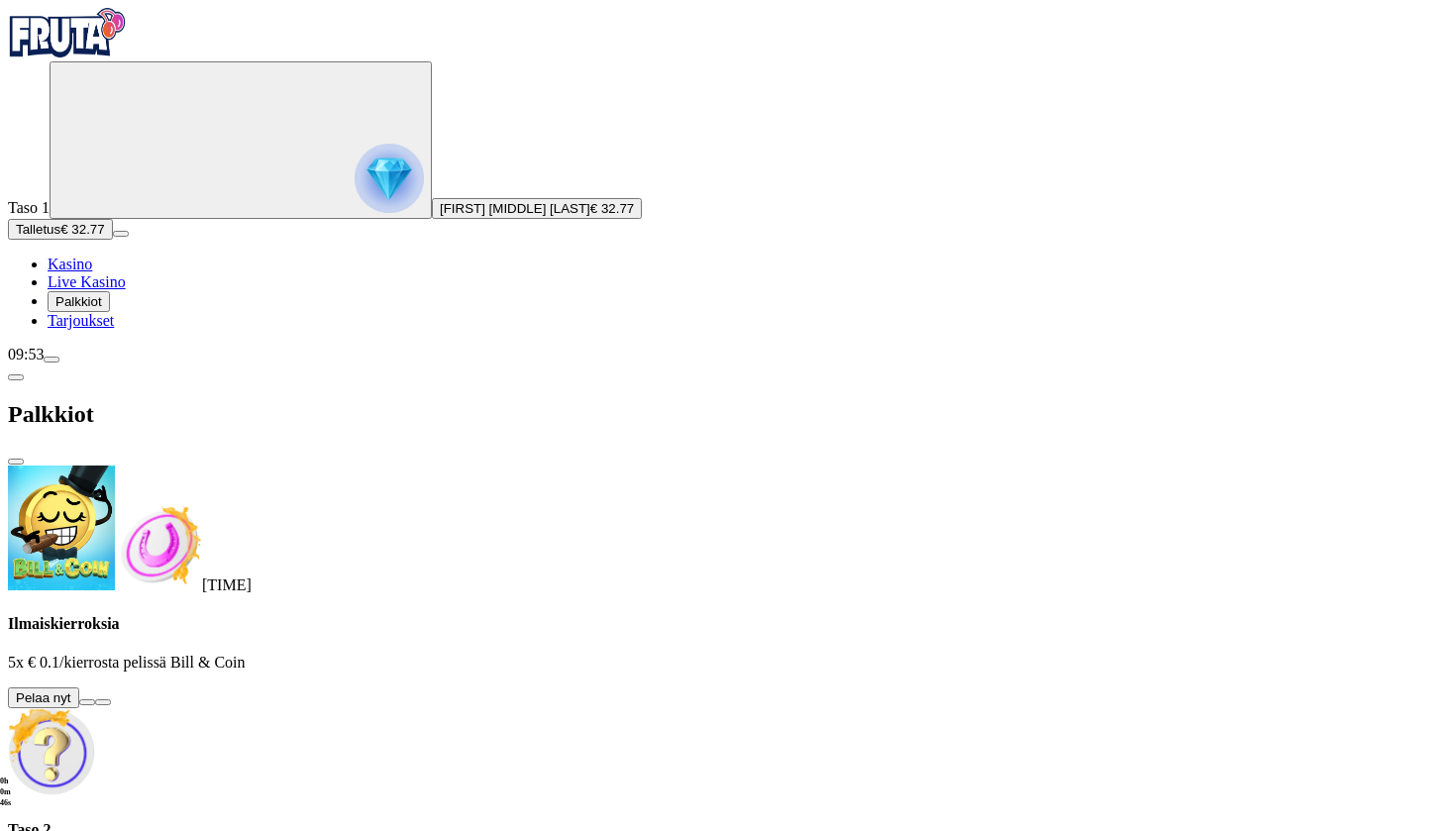 click at bounding box center [728, 911] 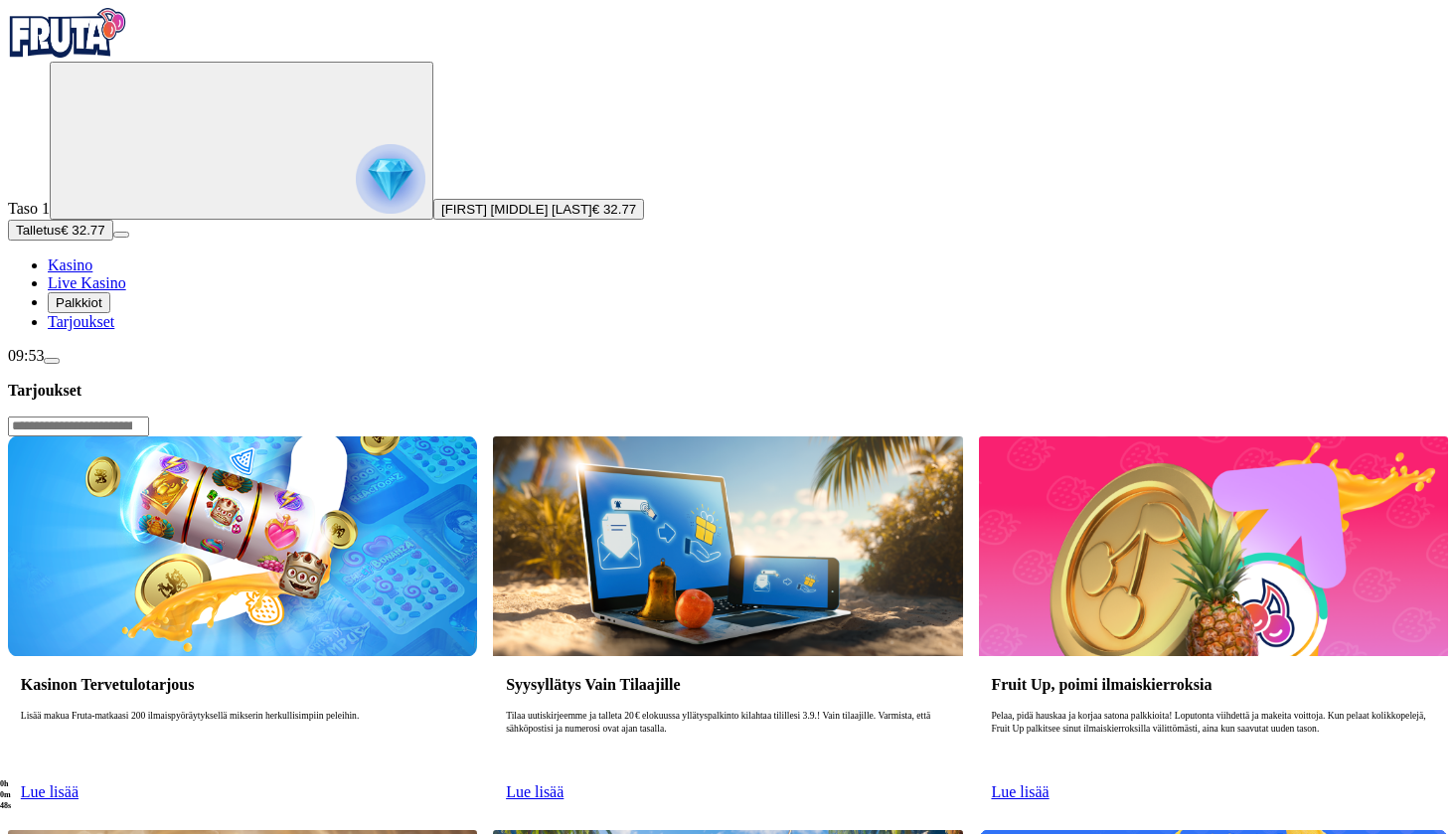 scroll, scrollTop: 0, scrollLeft: 0, axis: both 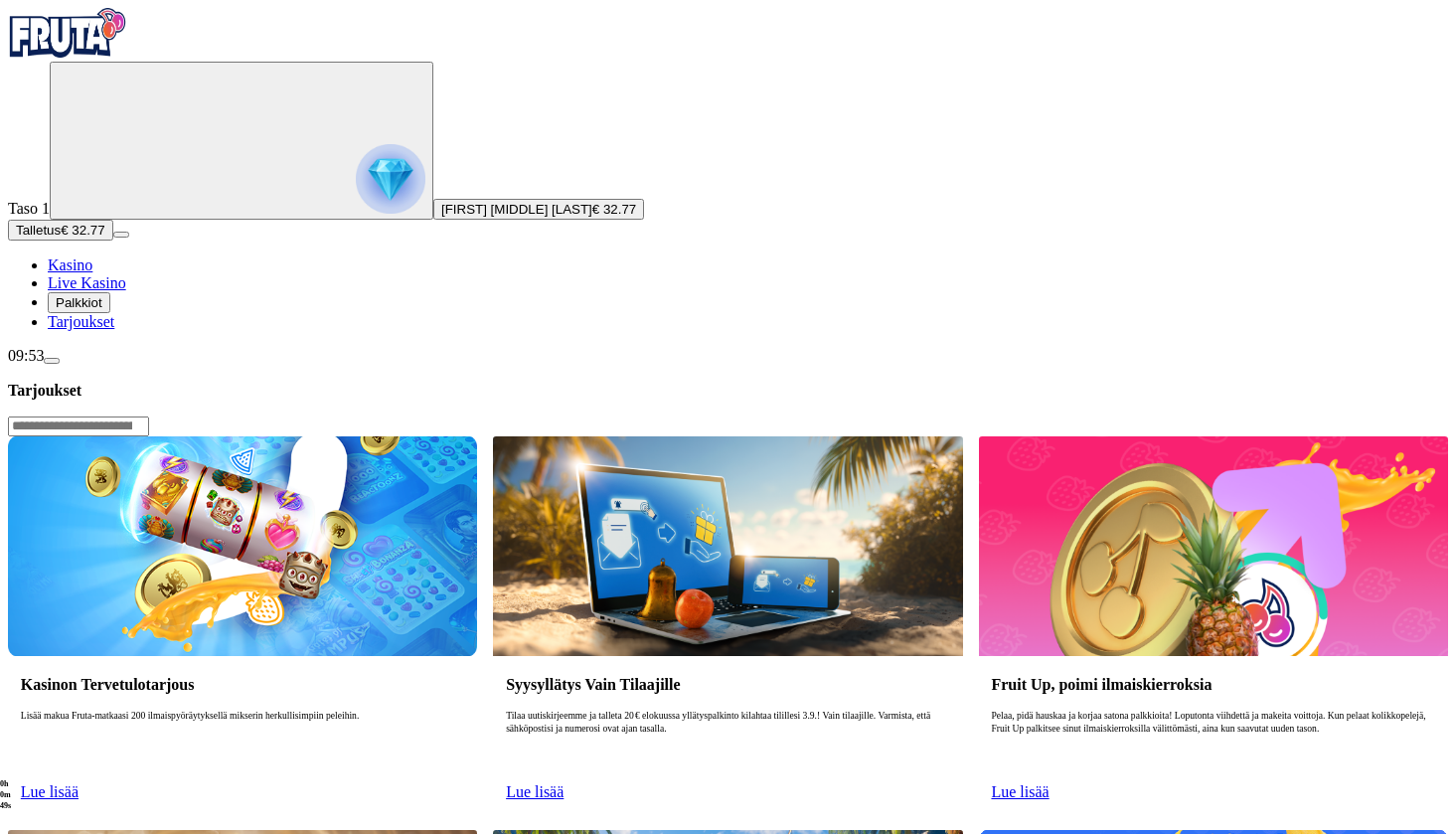 click on "Lue lisää" at bounding box center (50, 791) 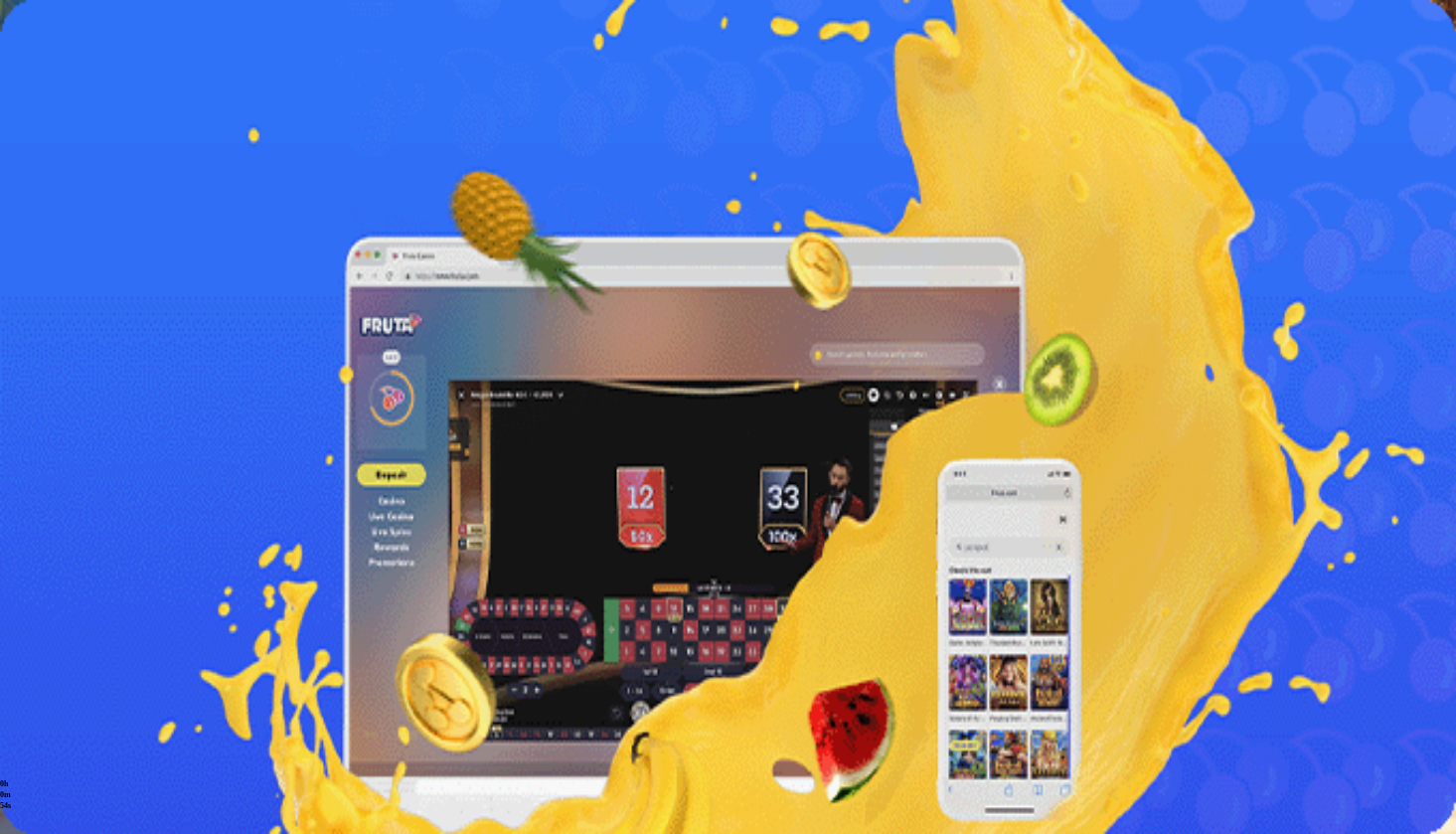 scroll, scrollTop: 0, scrollLeft: 0, axis: both 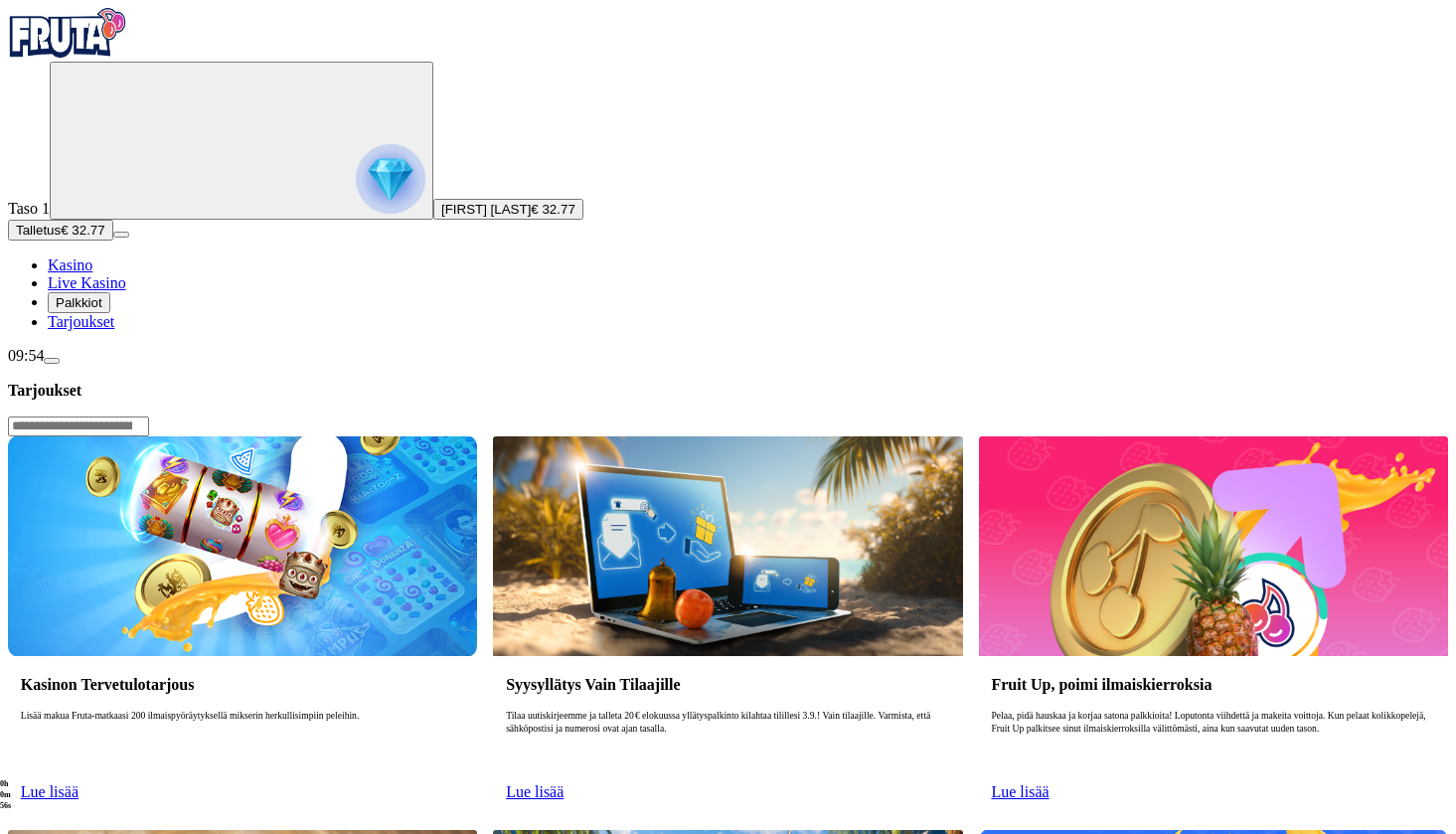 click on "Kasinon Tervetulotarjous" at bounding box center [243, 684] 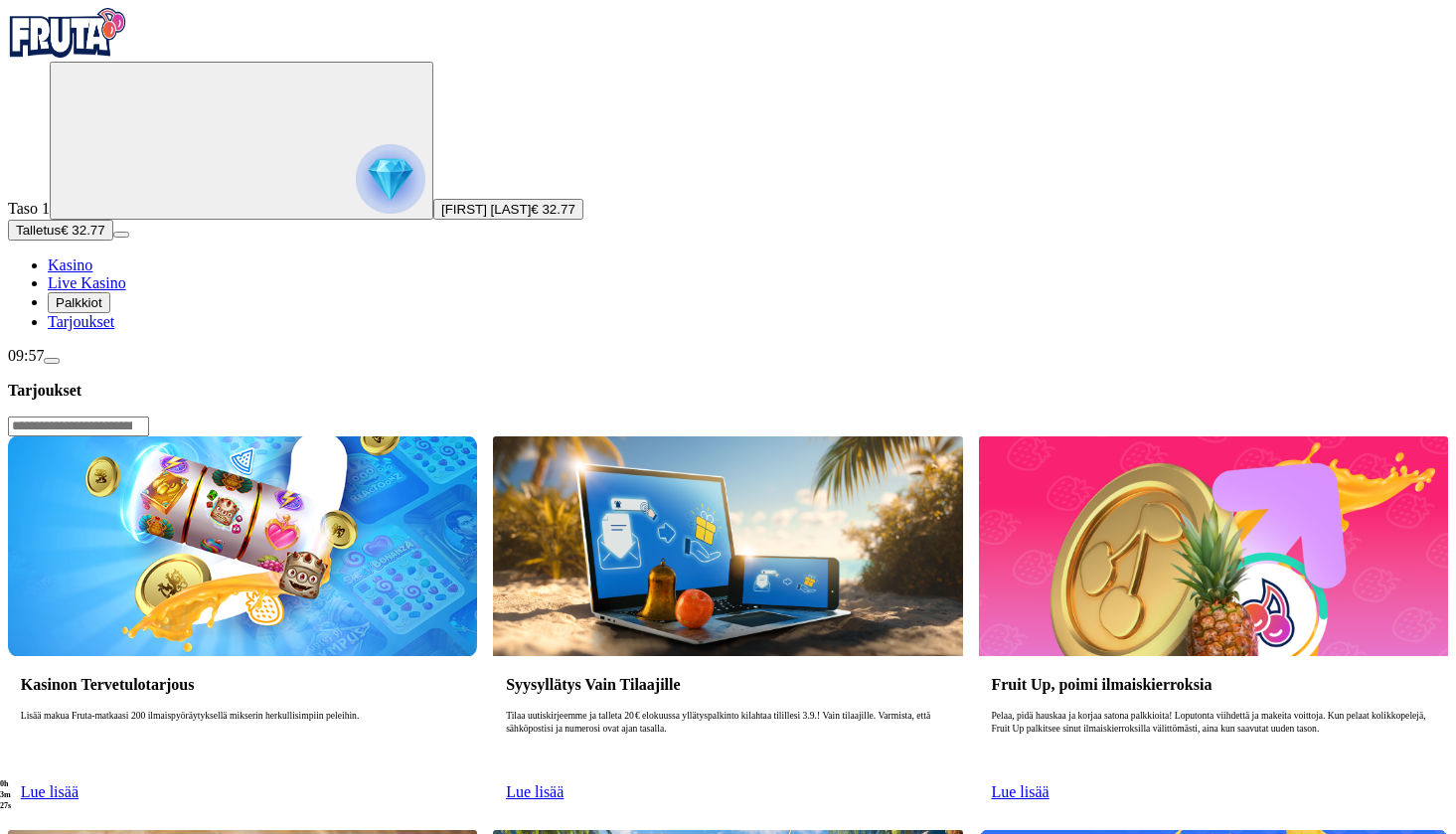 click on "Lue lisää" at bounding box center (50, 791) 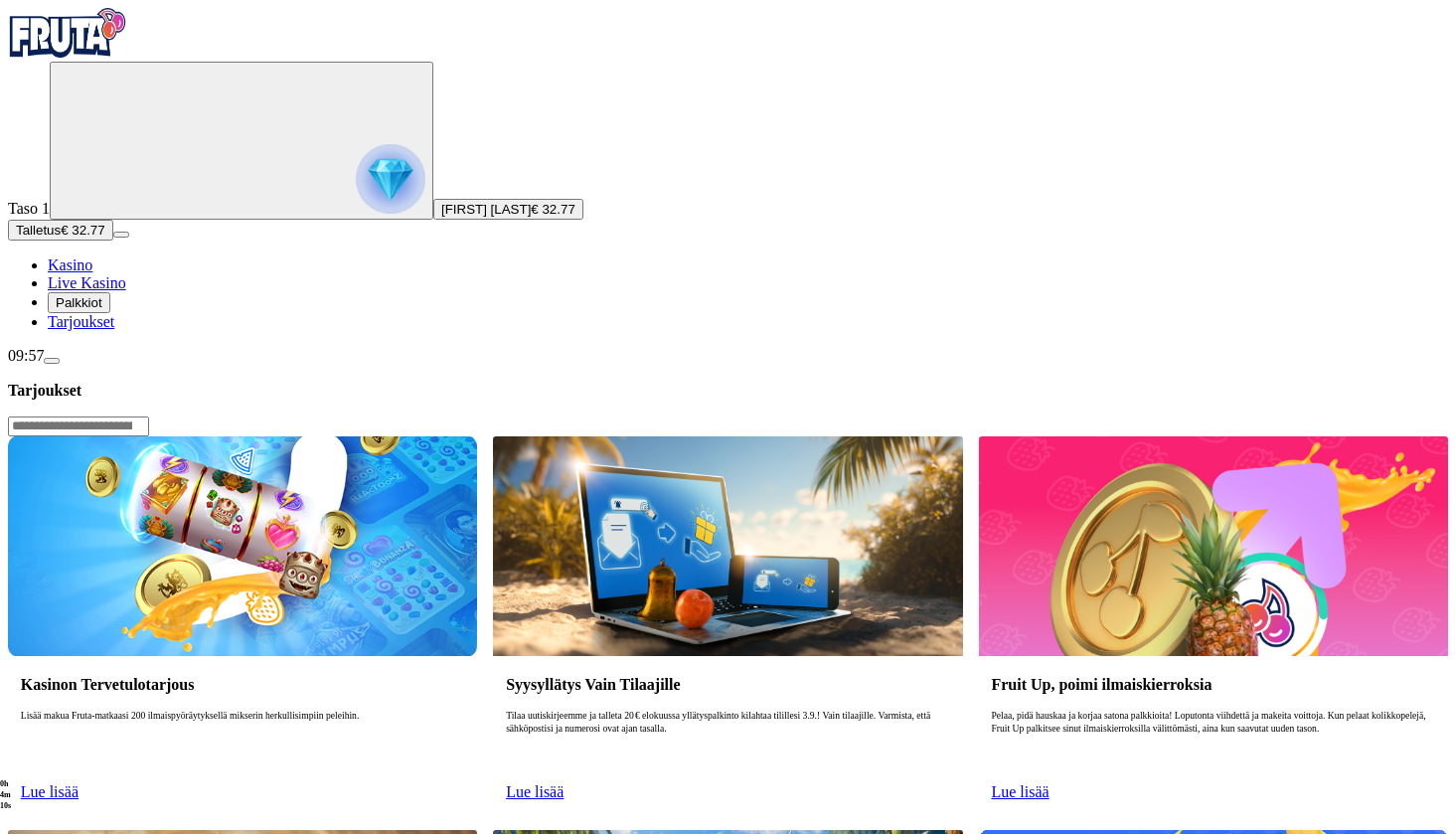 click on "Kasino" at bounding box center (70, 264) 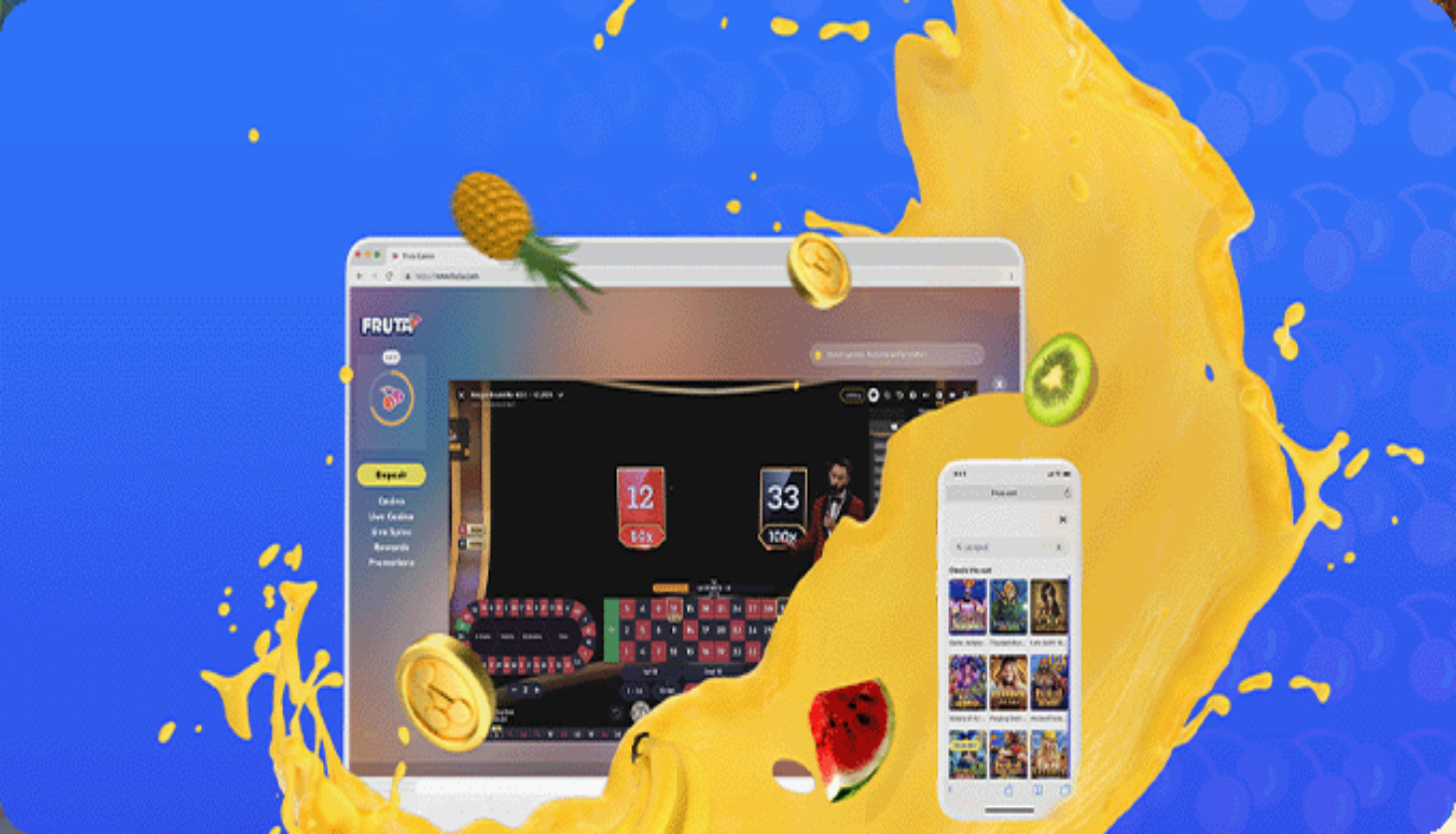 scroll, scrollTop: 0, scrollLeft: 0, axis: both 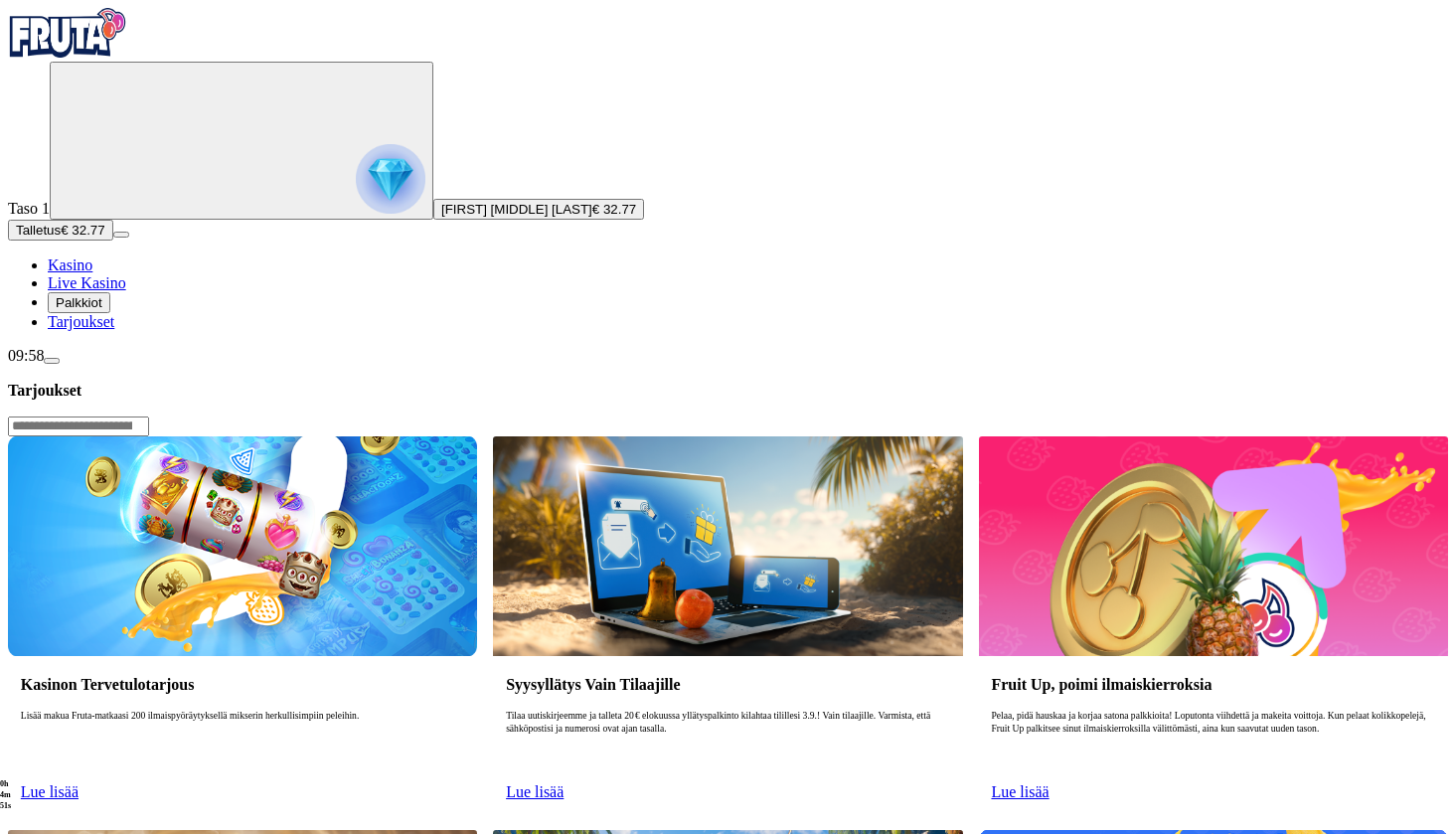 click at bounding box center (243, 546) 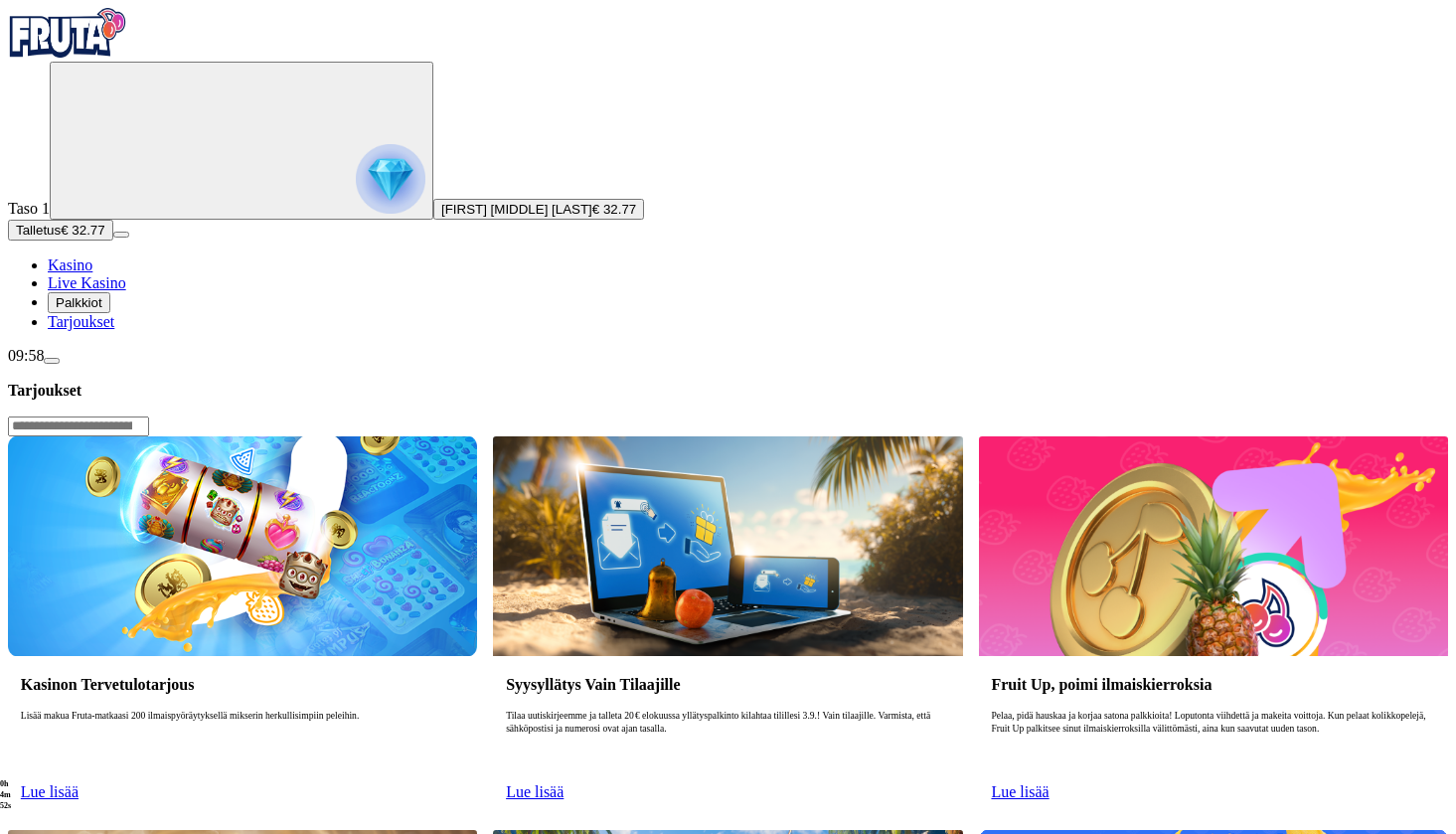 click on "Kasinon Tervetulotarjous" at bounding box center [243, 684] 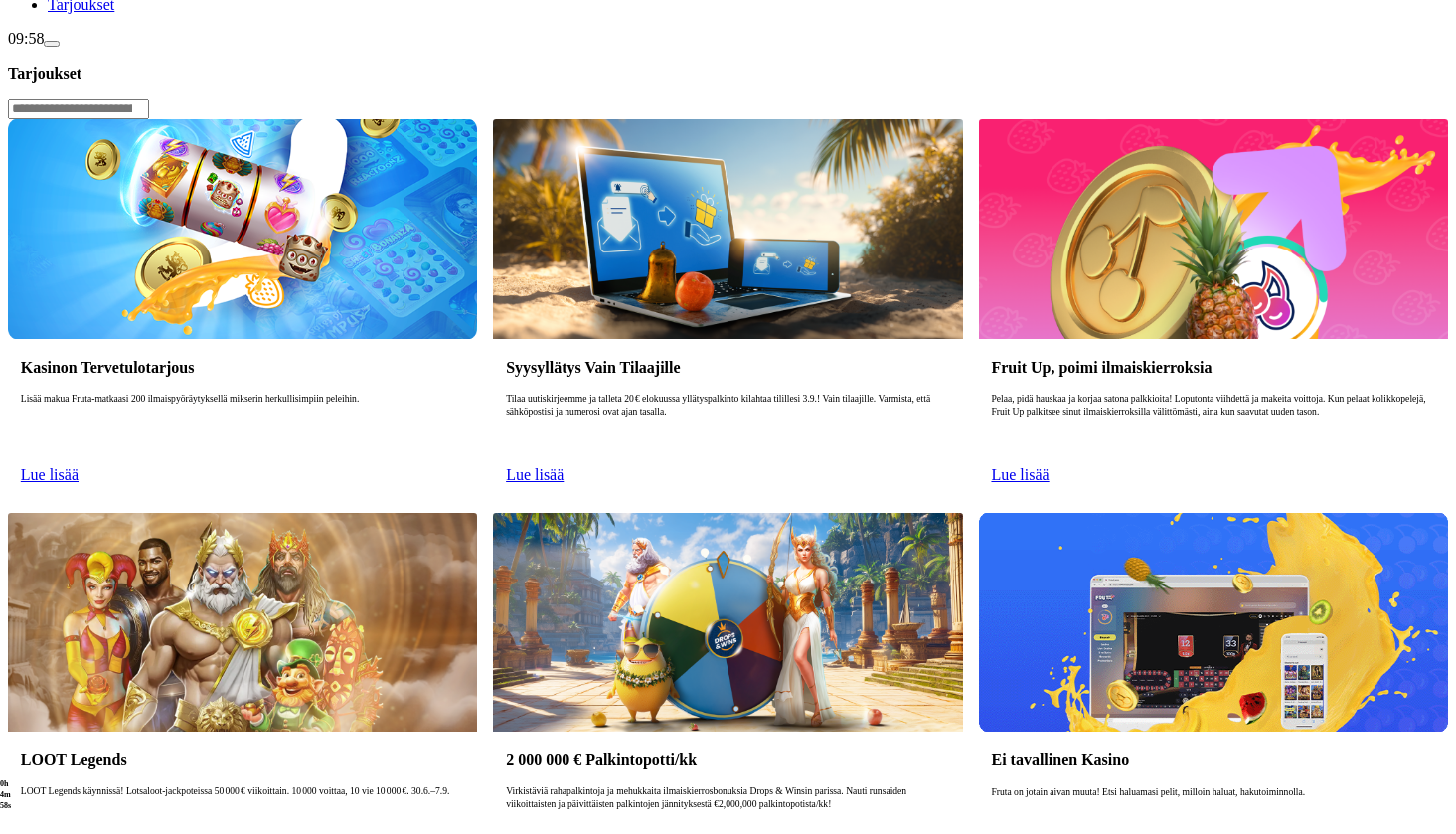 scroll, scrollTop: 188, scrollLeft: 0, axis: vertical 